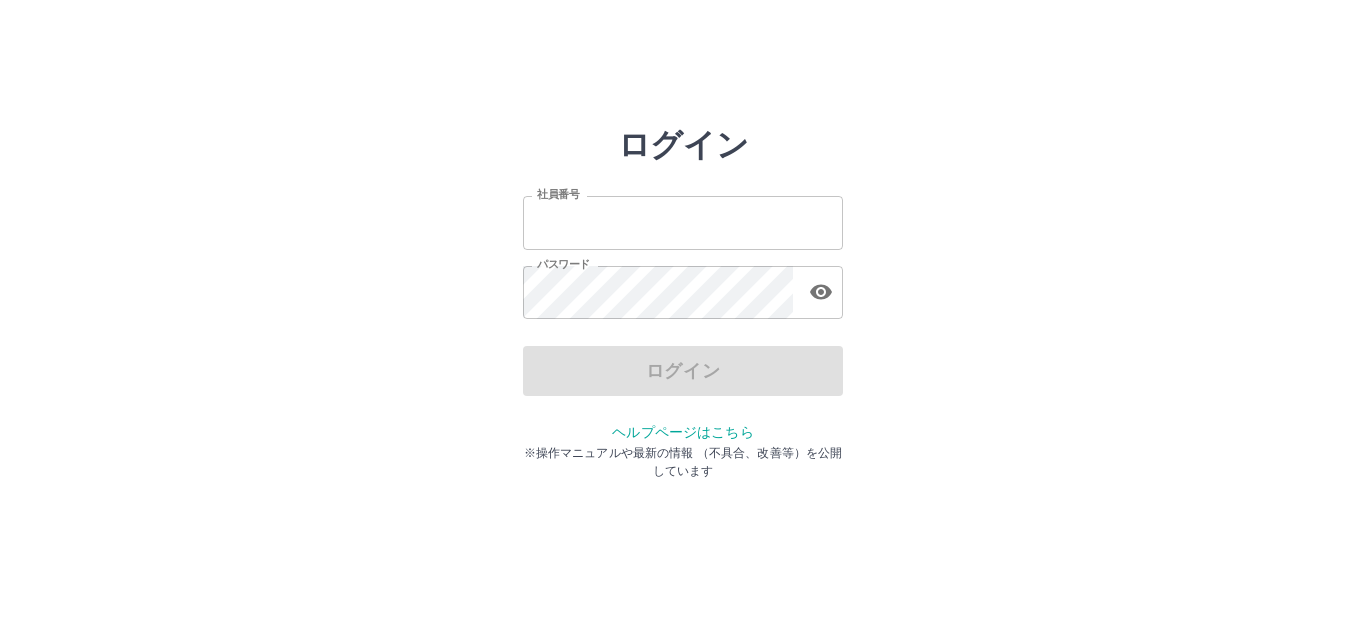 scroll, scrollTop: 0, scrollLeft: 0, axis: both 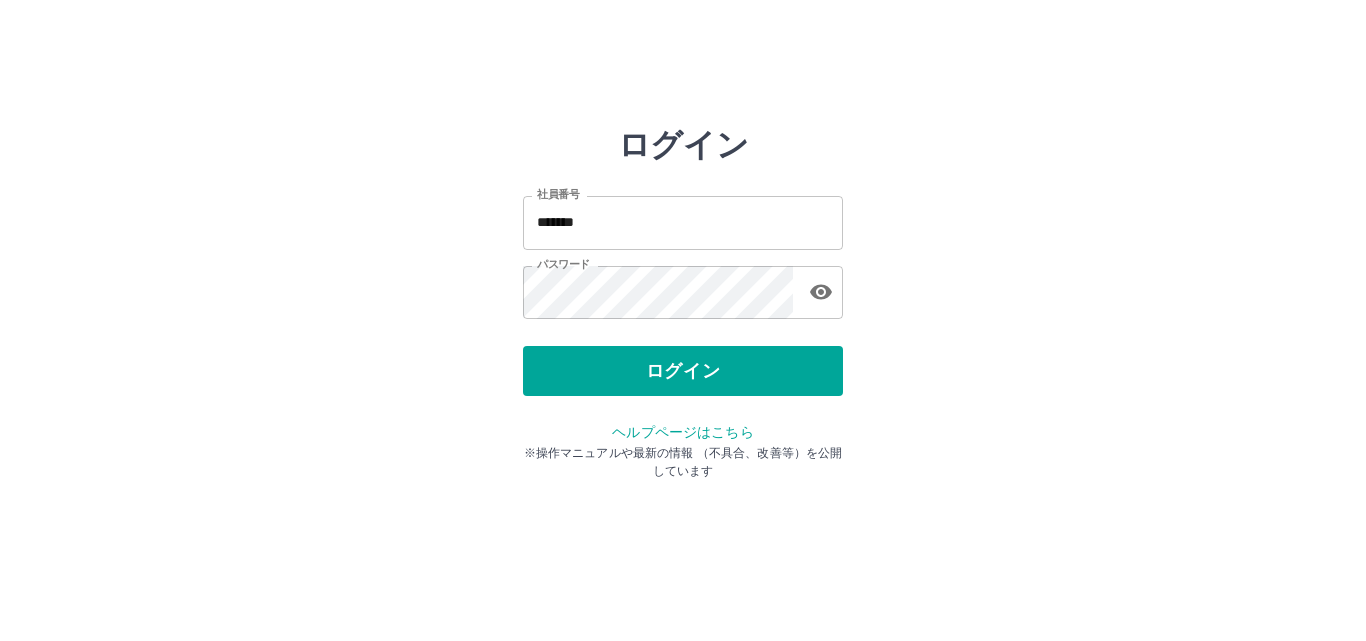 click on "ログイン" at bounding box center [683, 371] 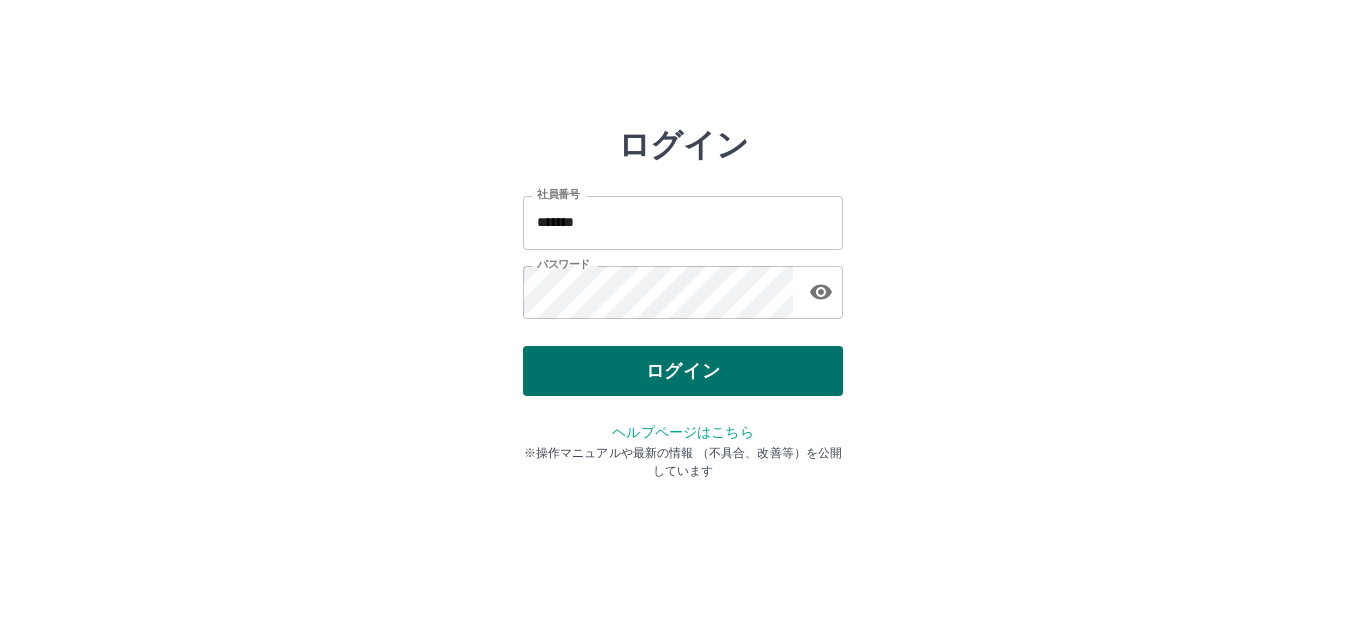 click on "ログイン" at bounding box center (683, 371) 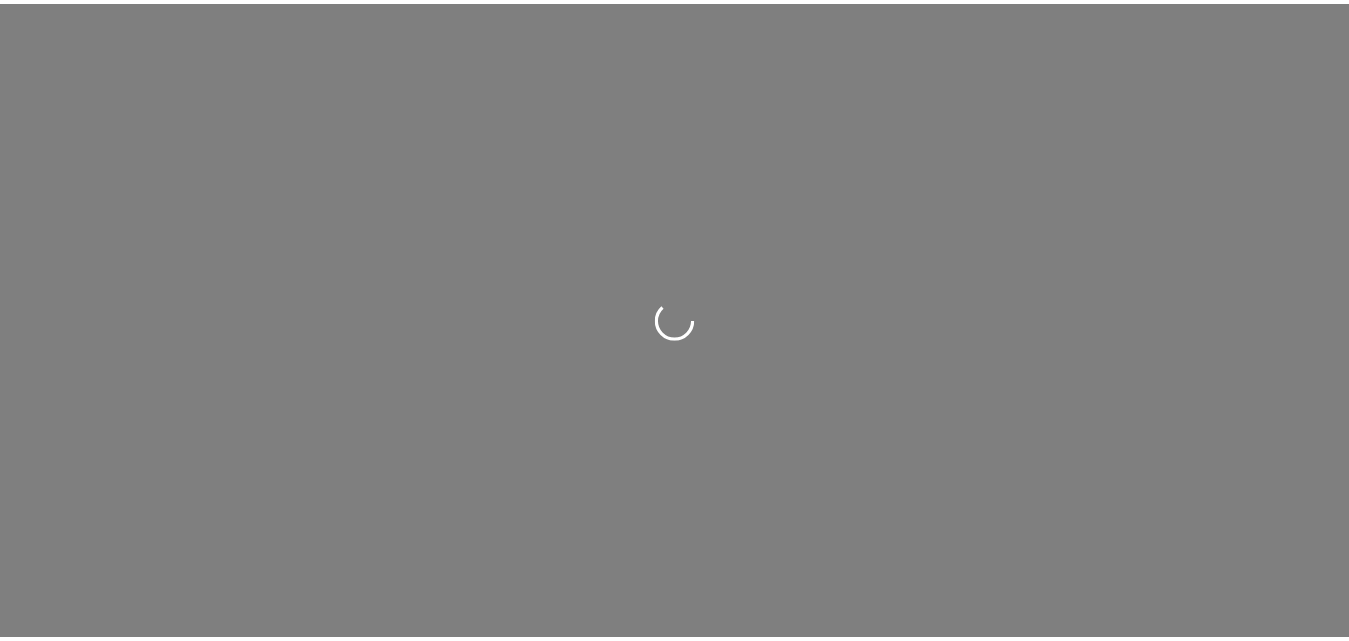 scroll, scrollTop: 0, scrollLeft: 0, axis: both 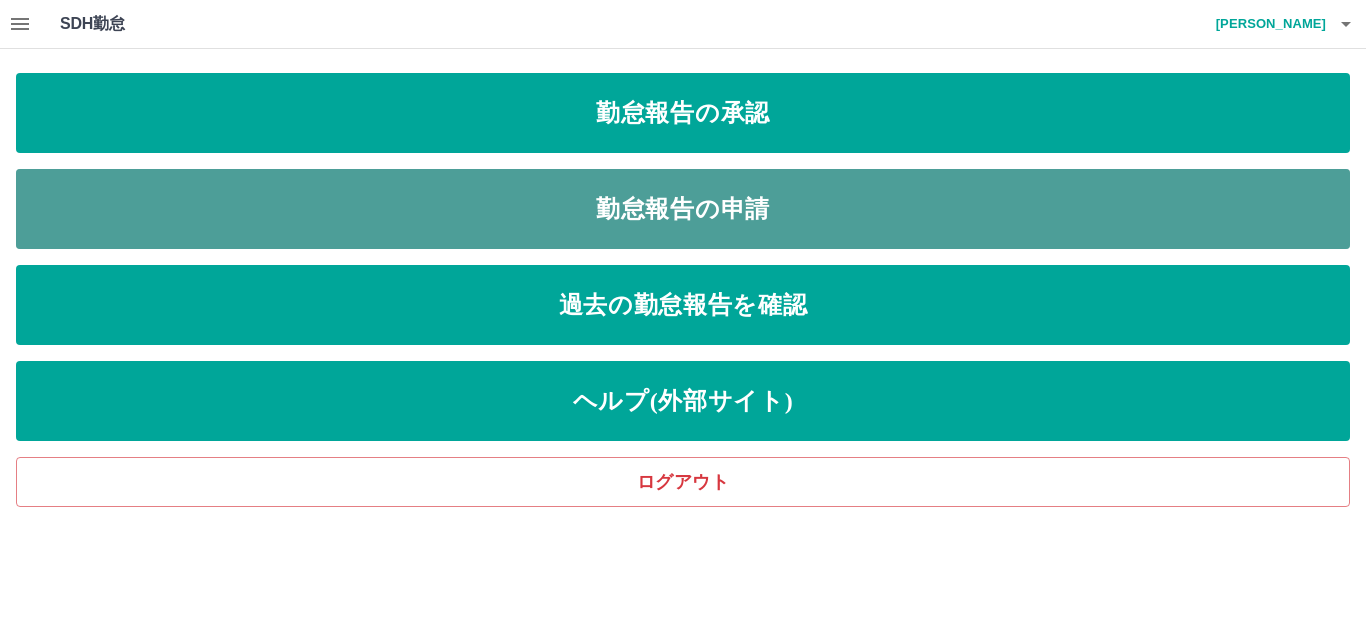 click on "勤怠報告の申請" at bounding box center (683, 209) 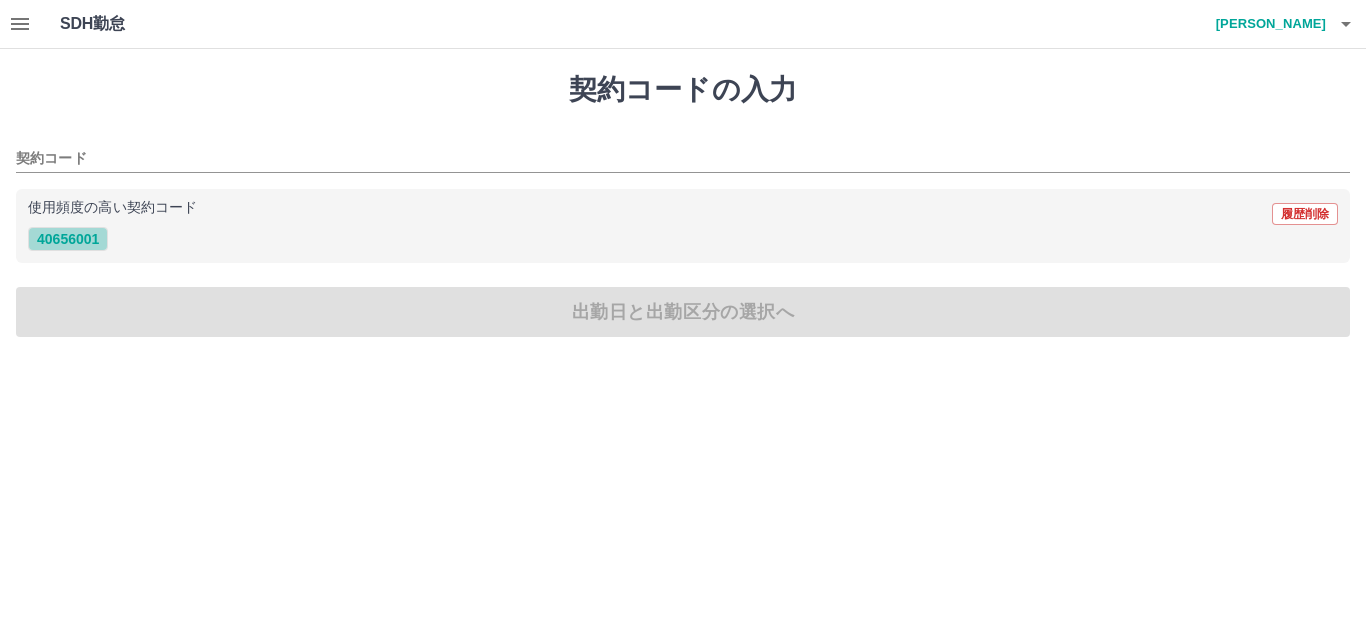 click on "40656001" at bounding box center [68, 239] 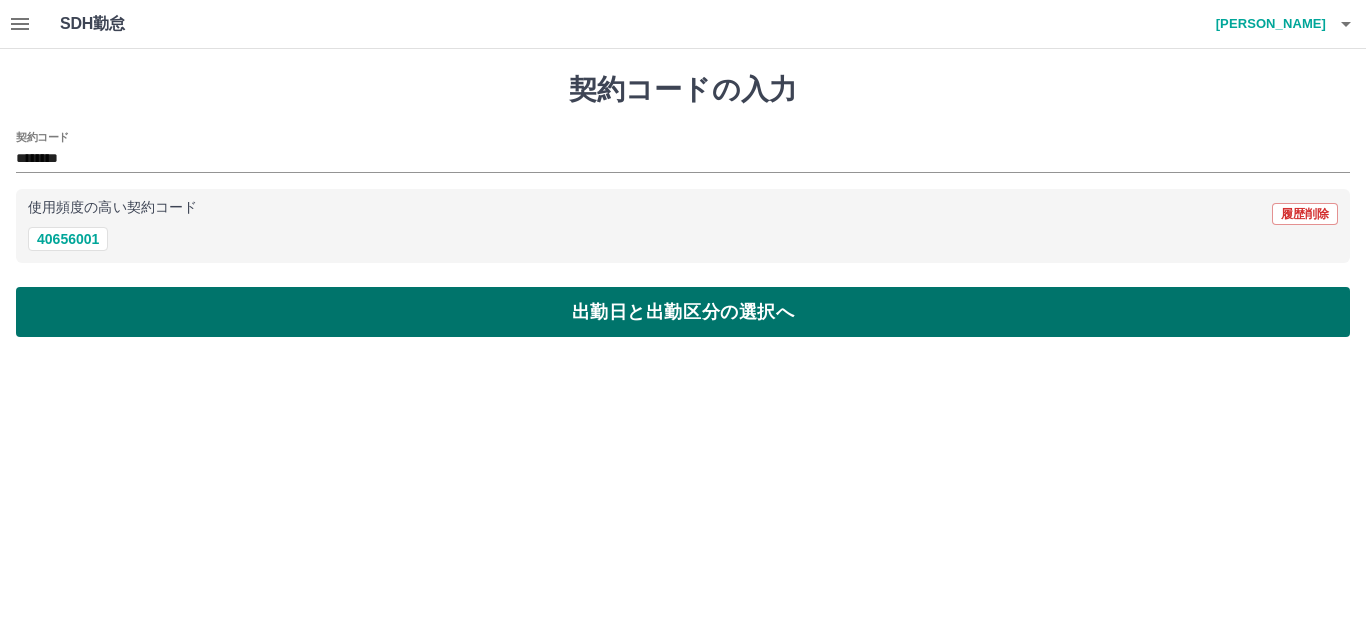 click on "出勤日と出勤区分の選択へ" at bounding box center (683, 312) 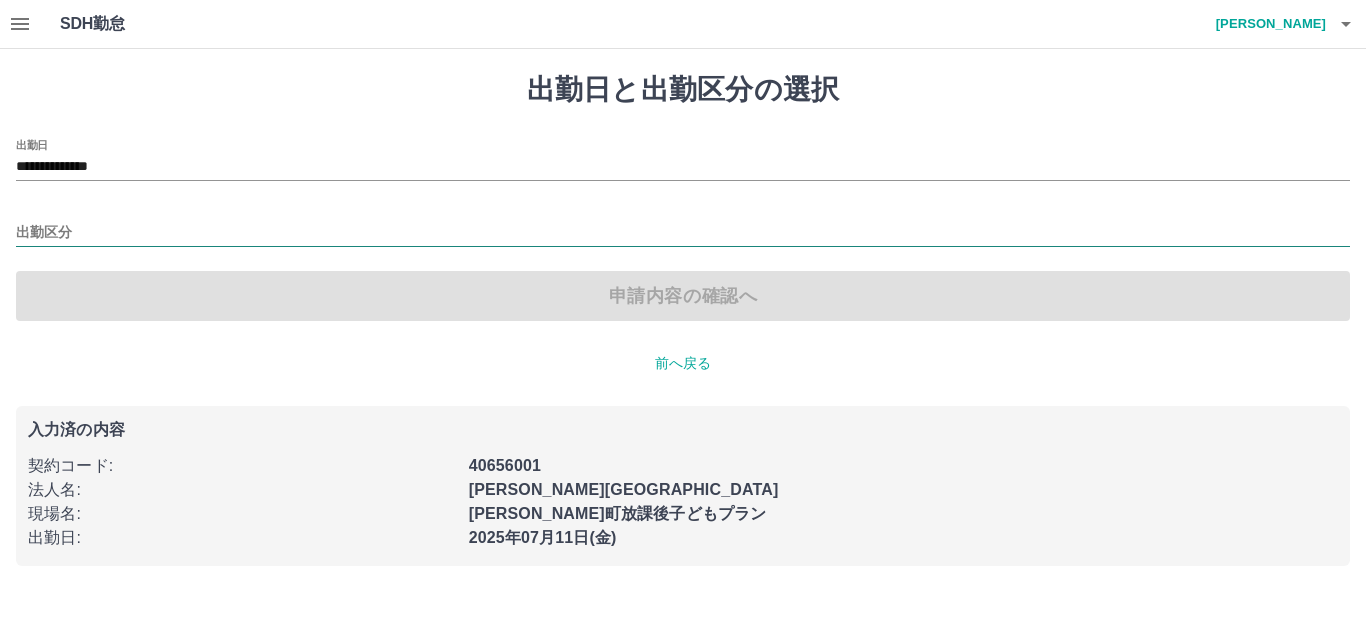 click on "出勤区分" at bounding box center [683, 233] 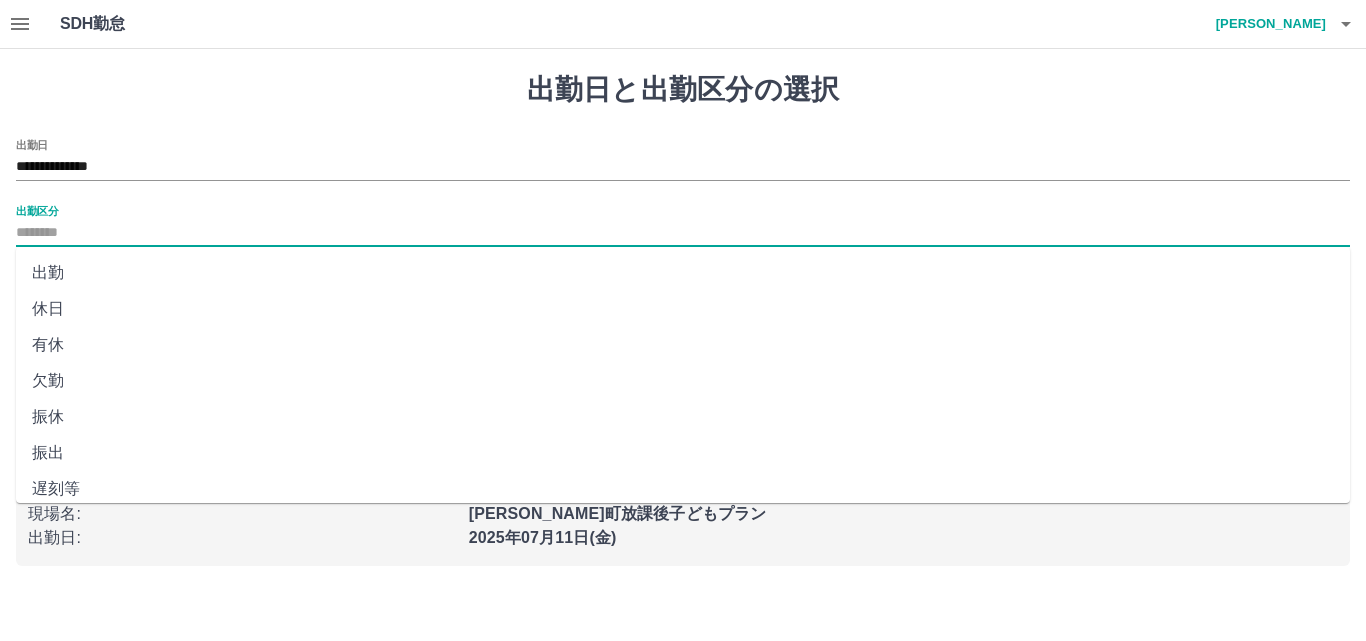 click on "出勤" at bounding box center (683, 273) 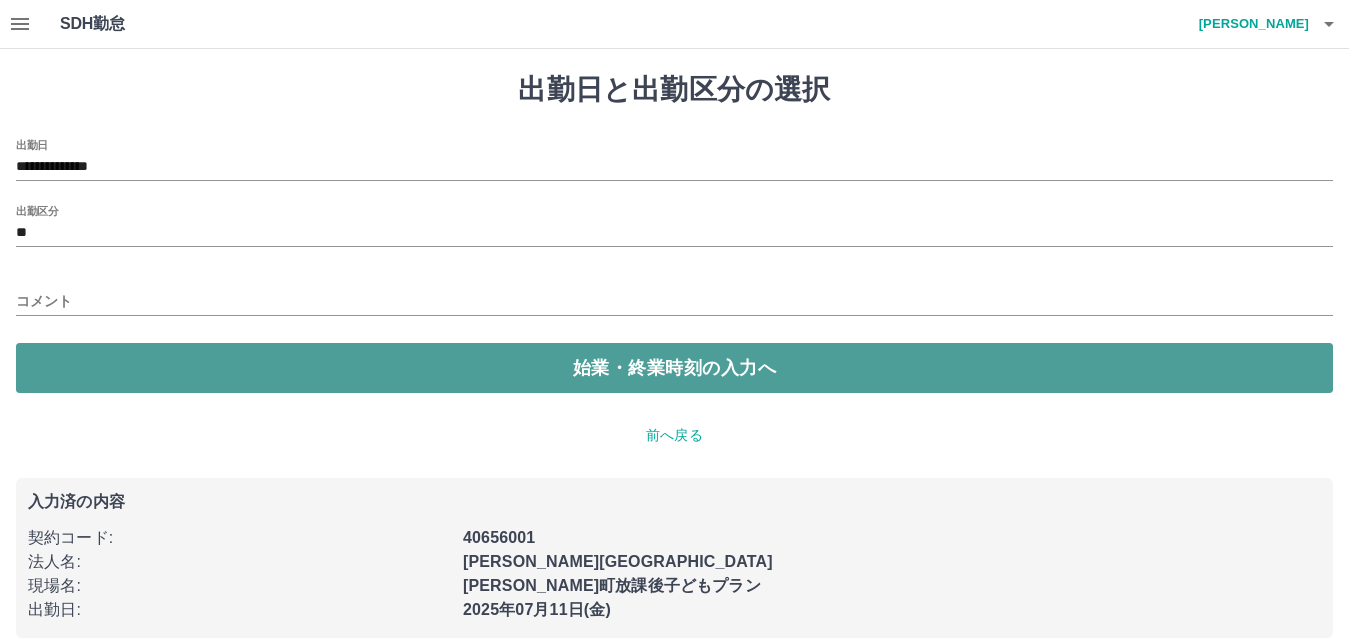 click on "始業・終業時刻の入力へ" at bounding box center (674, 368) 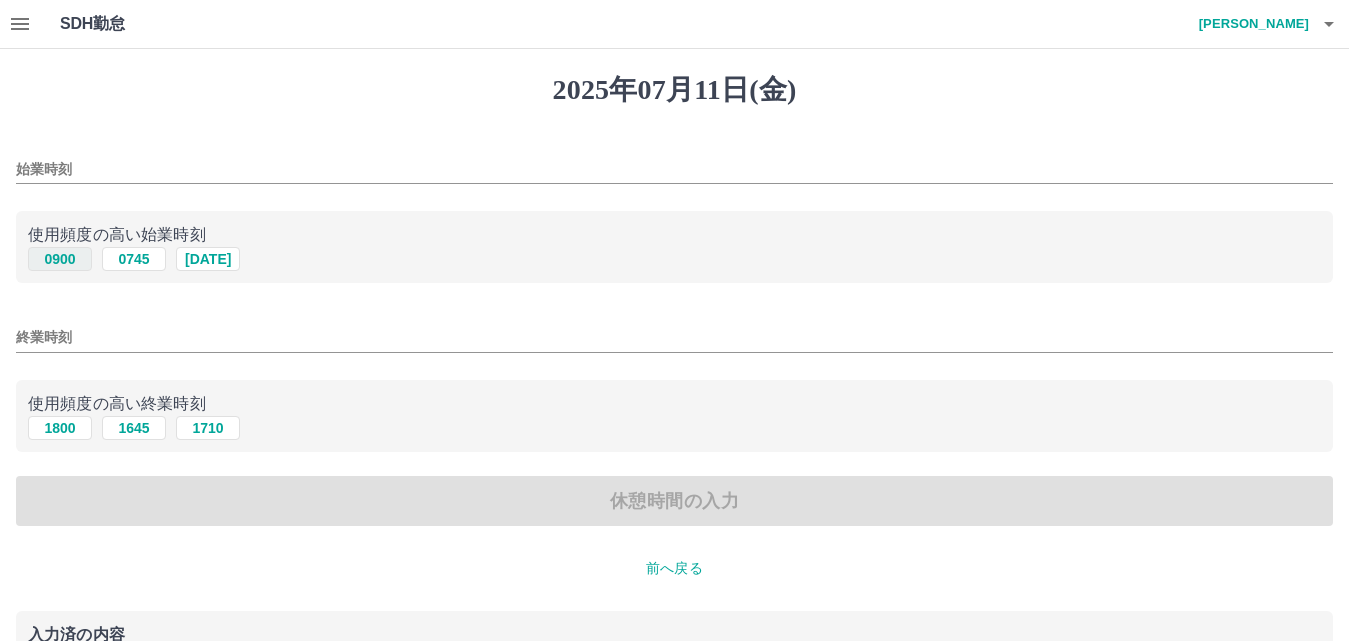 click on "0900" at bounding box center [60, 259] 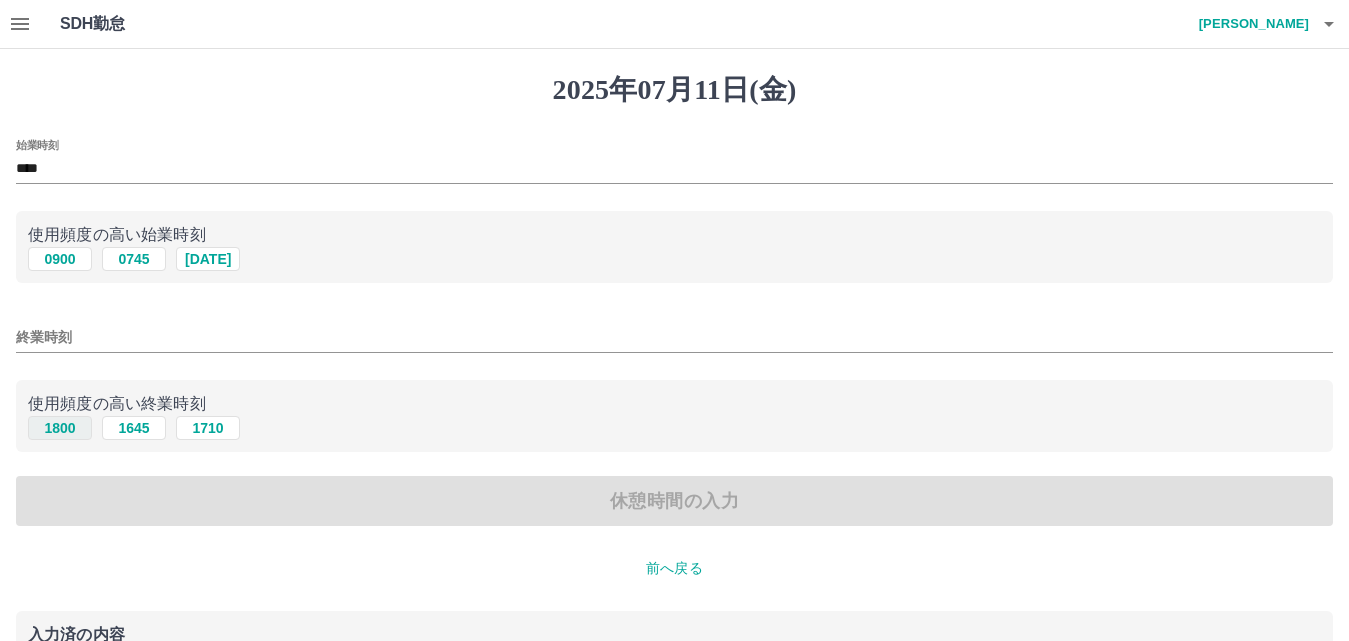 click on "1800" at bounding box center (60, 428) 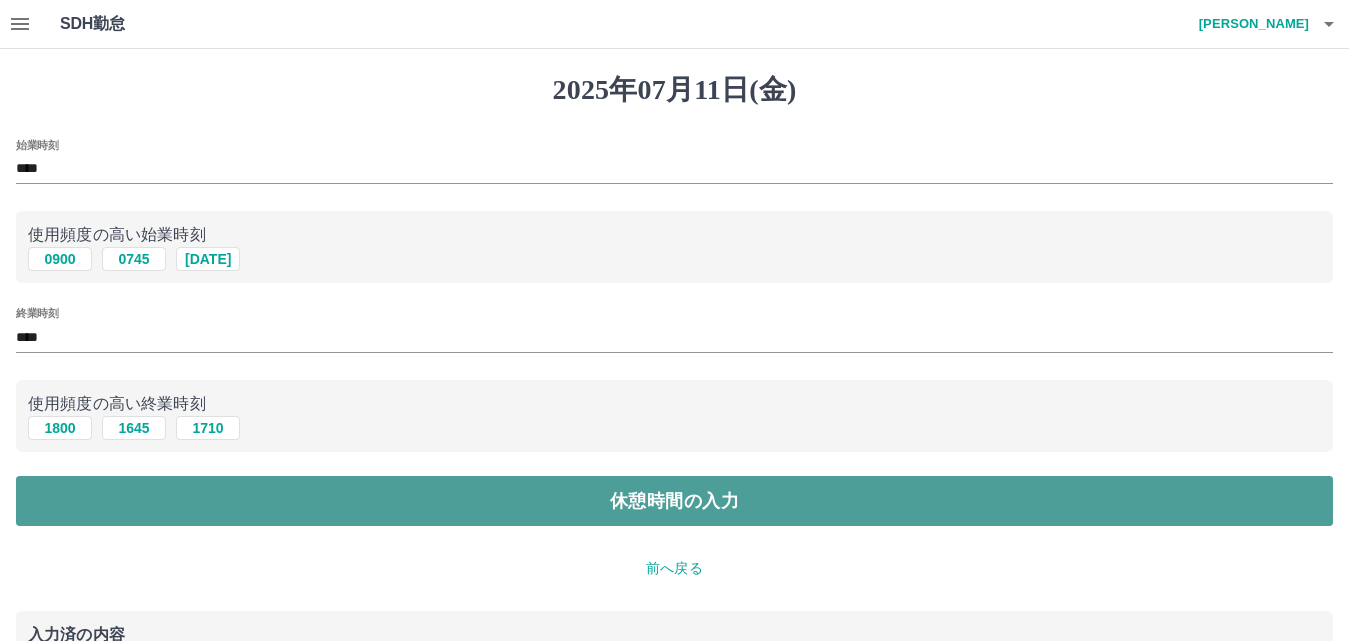 click on "休憩時間の入力" at bounding box center (674, 501) 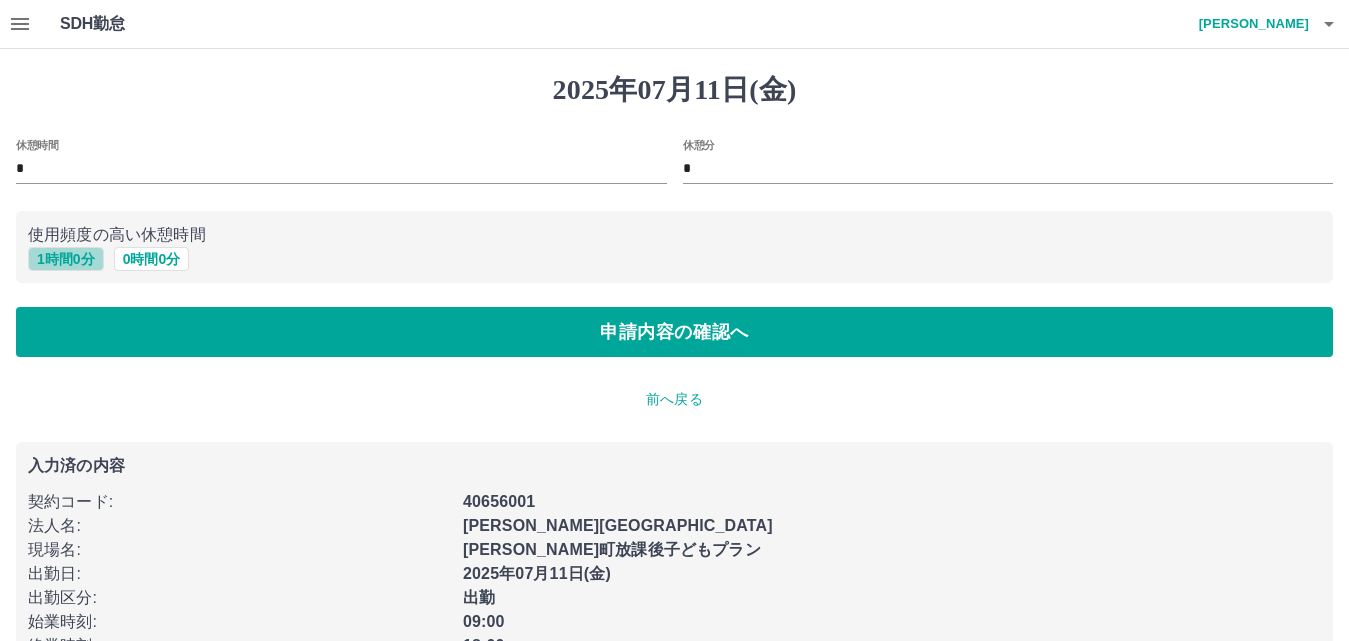 click on "1 時間 0 分" at bounding box center [66, 259] 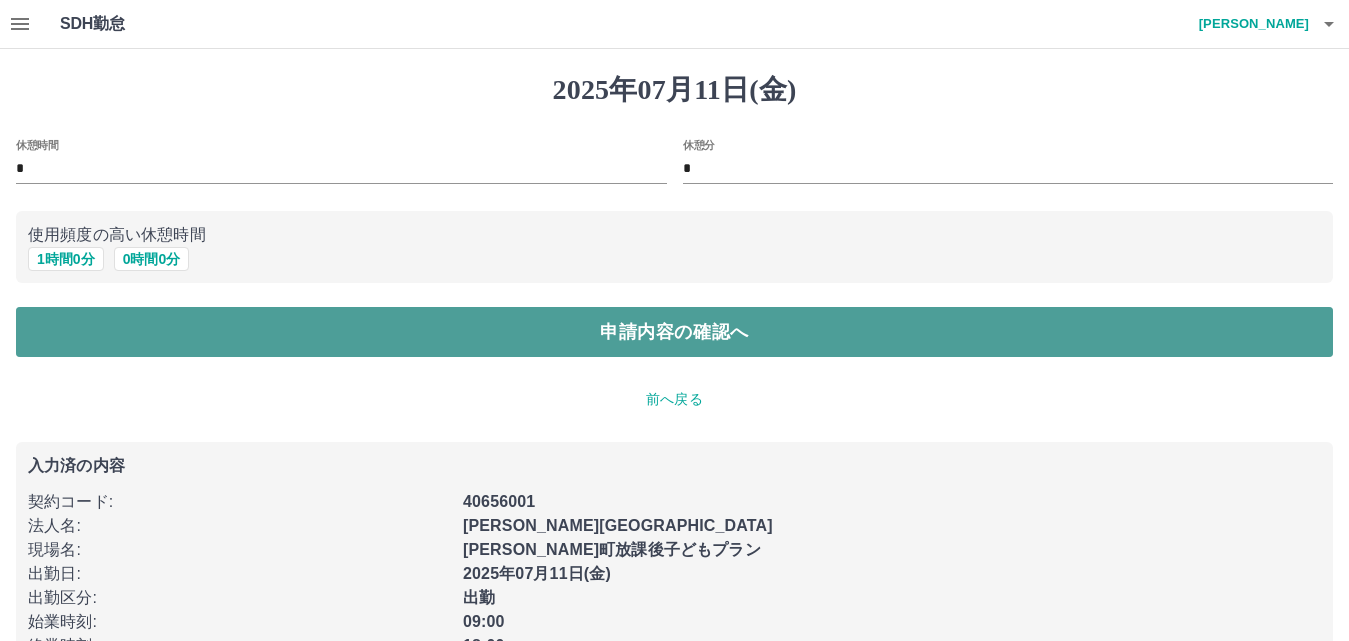 click on "申請内容の確認へ" at bounding box center [674, 332] 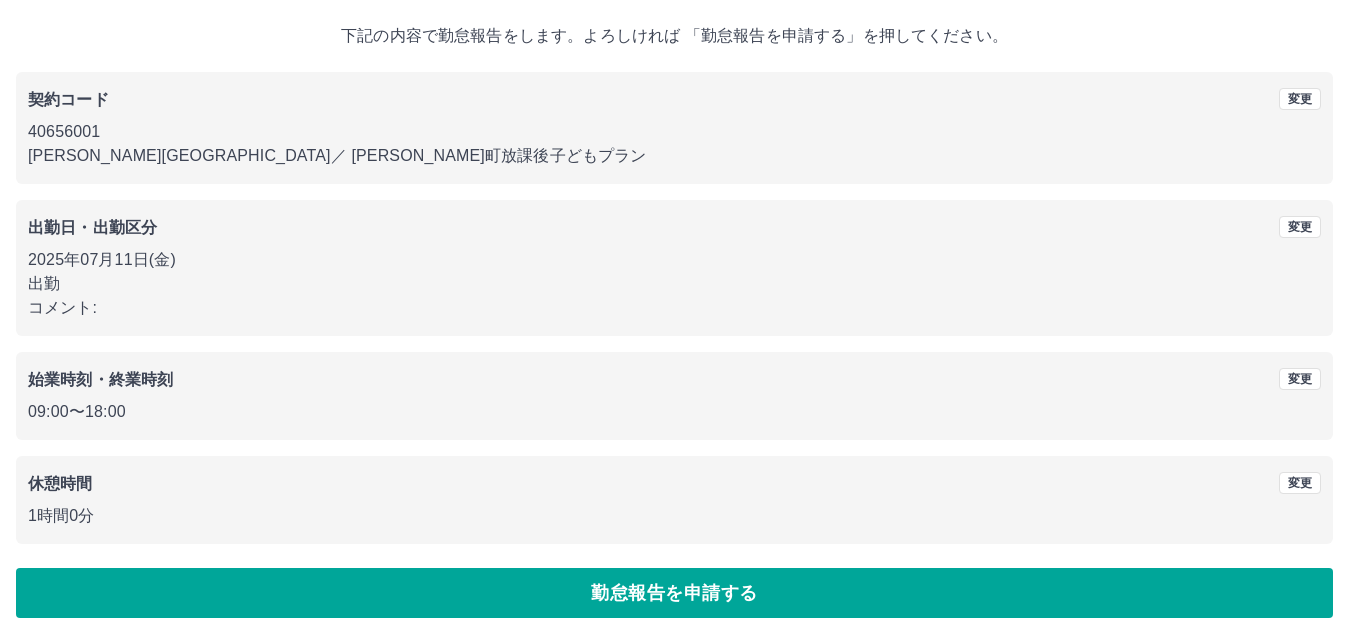 scroll, scrollTop: 108, scrollLeft: 0, axis: vertical 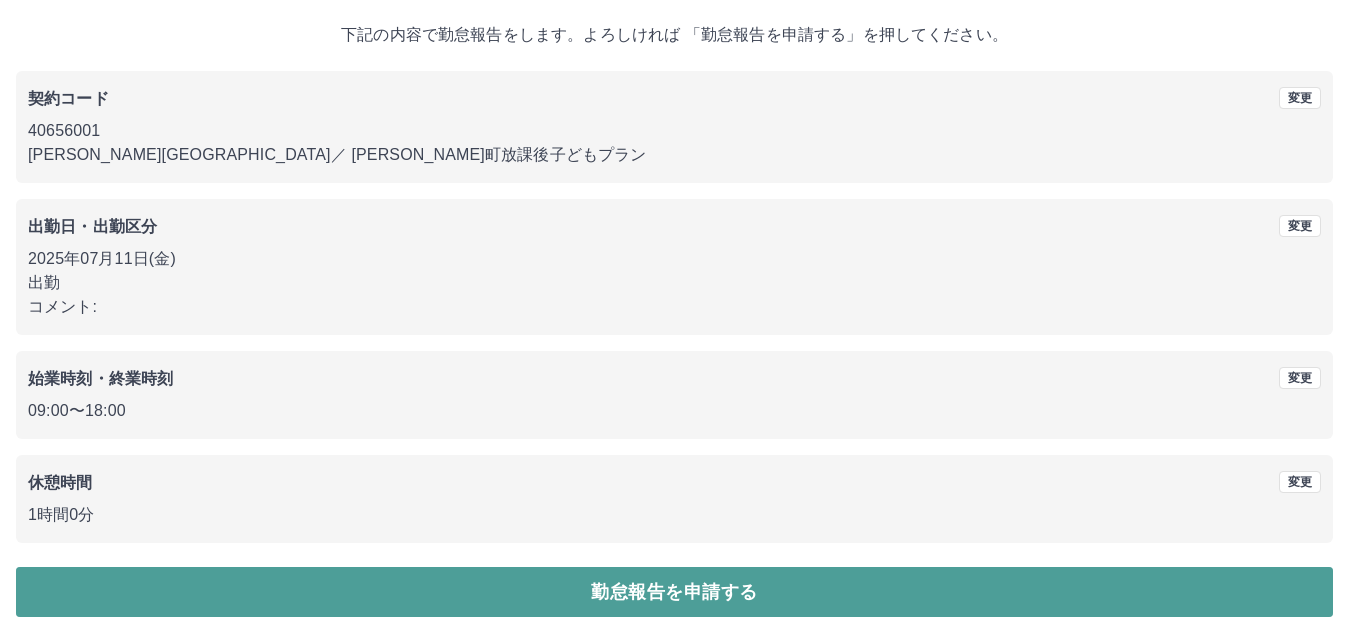 click on "勤怠報告を申請する" at bounding box center (674, 592) 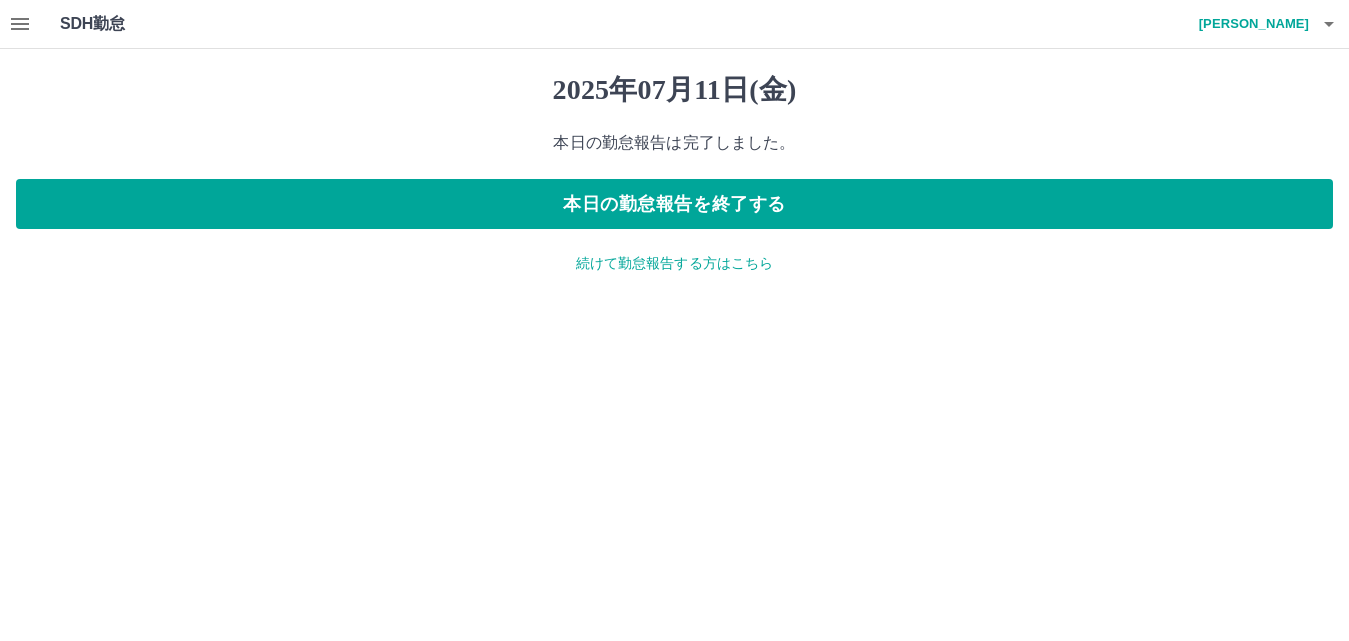 scroll, scrollTop: 0, scrollLeft: 0, axis: both 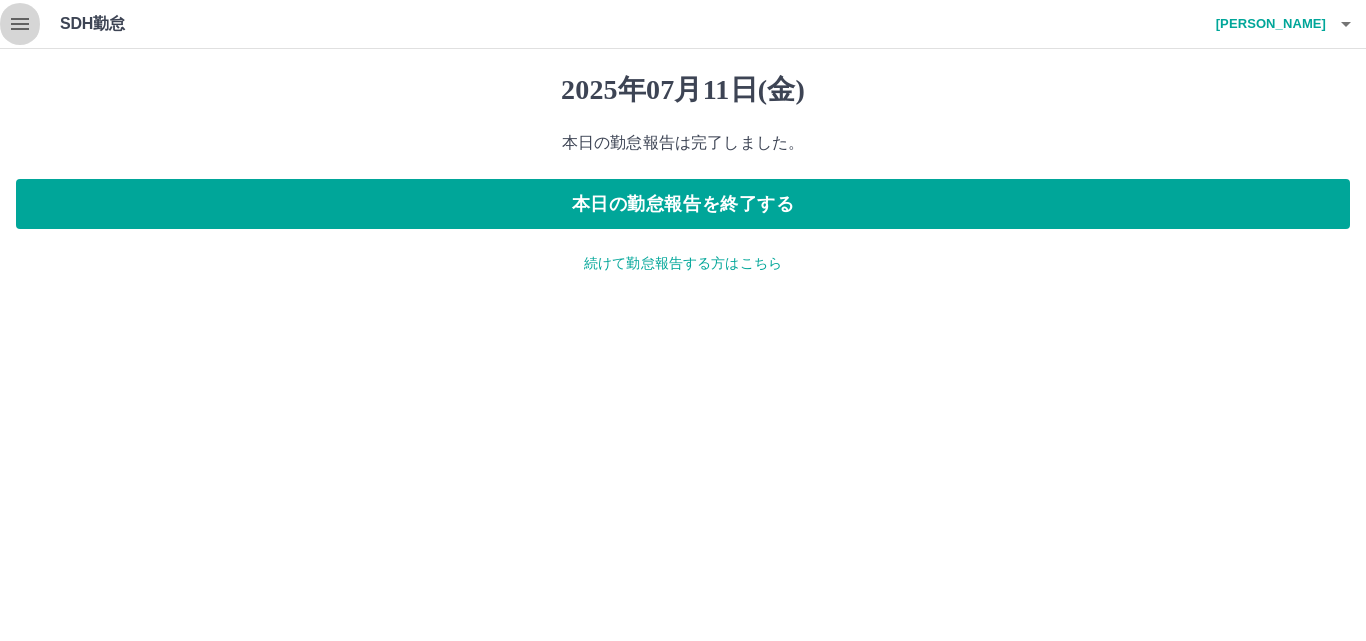 click at bounding box center [20, 24] 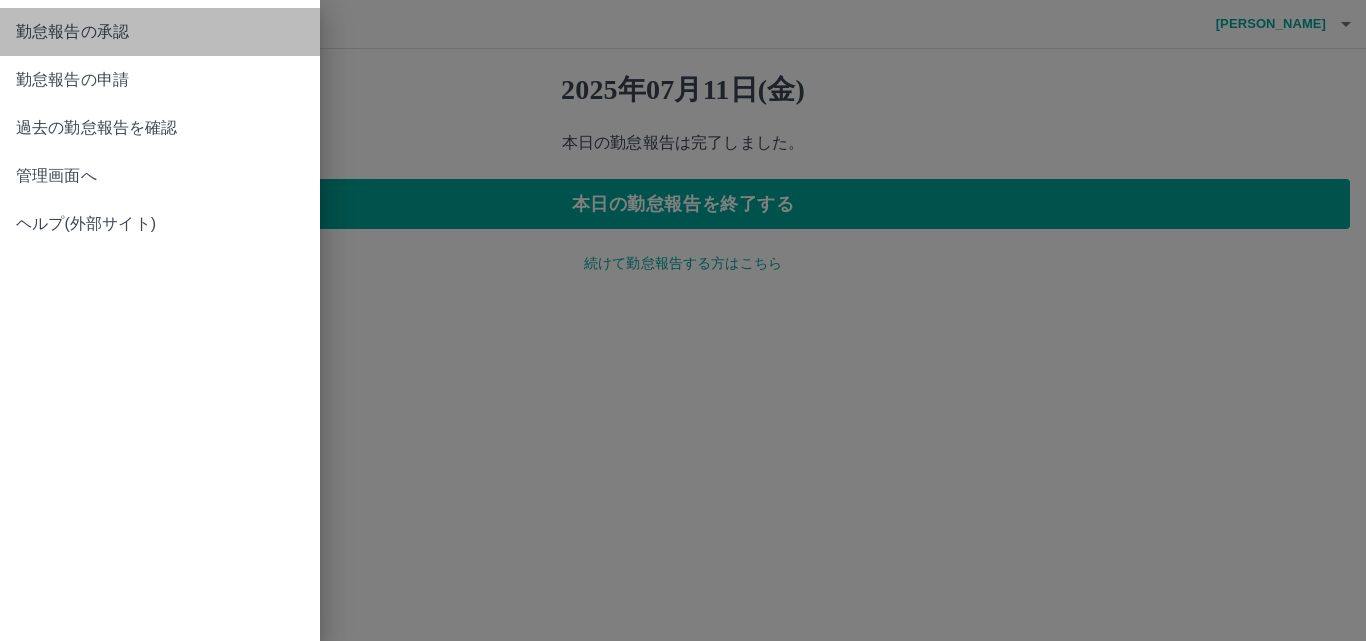 click on "勤怠報告の承認" at bounding box center (160, 32) 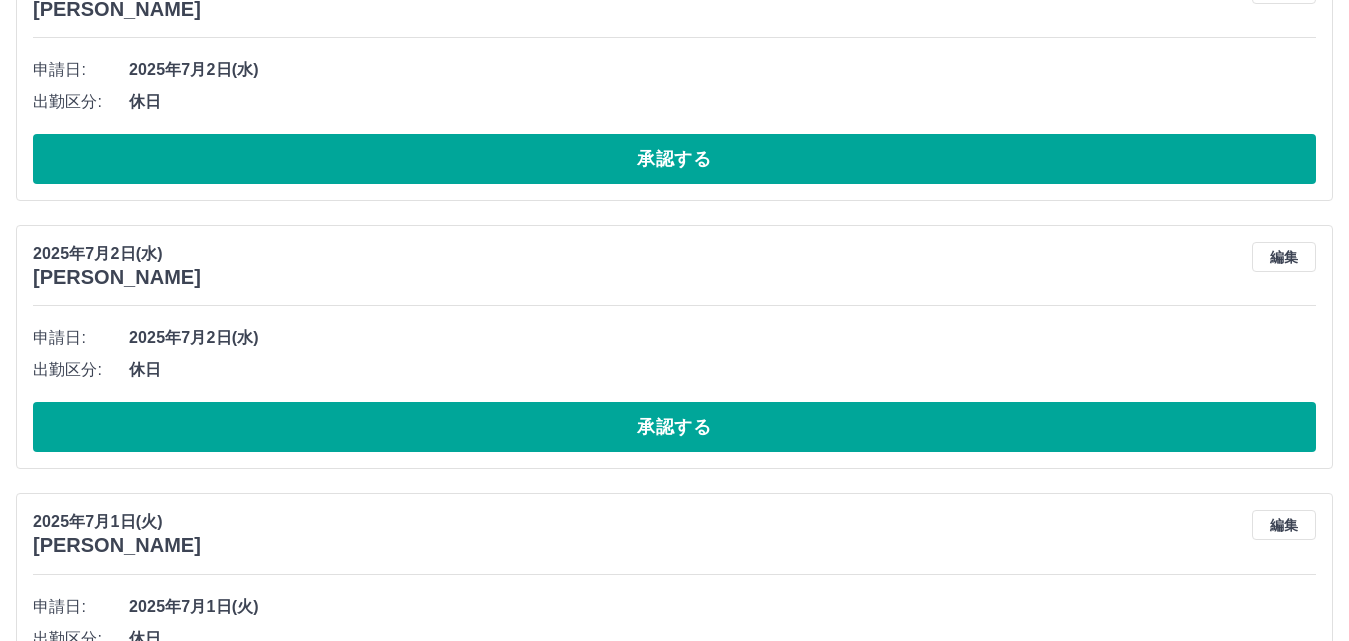 scroll, scrollTop: 3740, scrollLeft: 0, axis: vertical 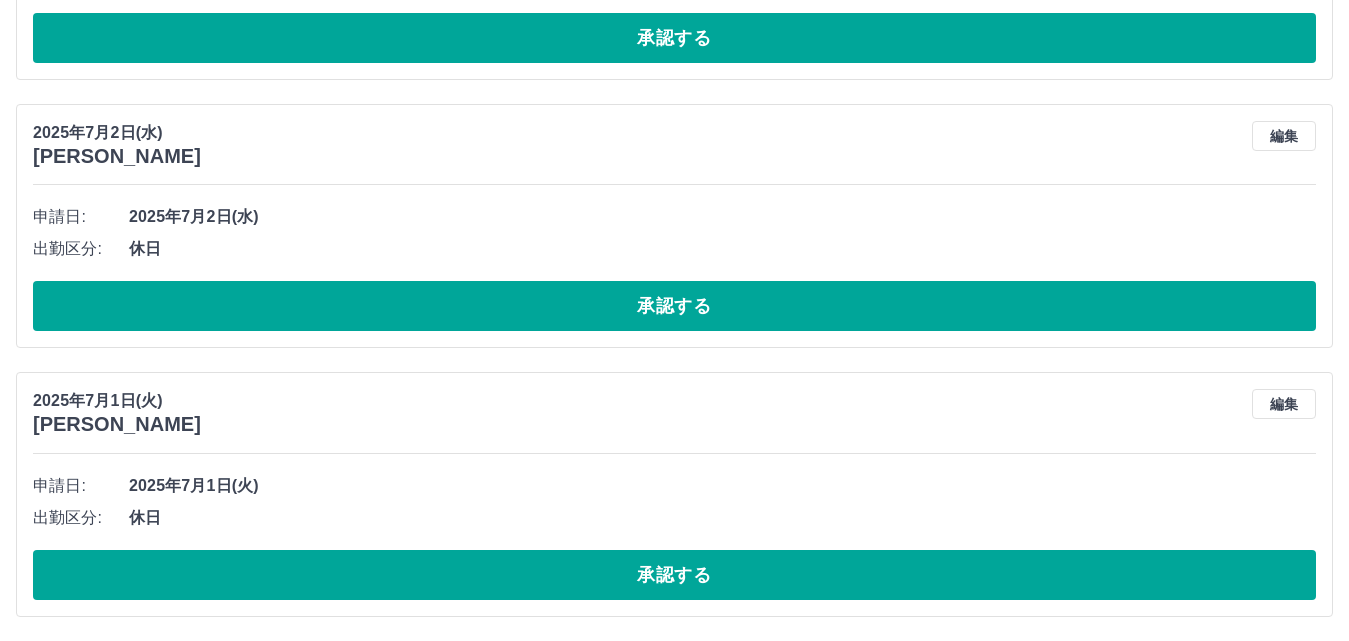 click on "勤怠報告の承認 [DATE] **** 7月 * 未承認 休日 承認済み [DATE] [PERSON_NAME] 編集 申請日: [DATE] 出勤区分: 出勤 始業時刻: 09:00 終業時刻: 18:00 休憩時間: 1時間0分 コメント: 所定開始: 09:00 所定終業: 18:00 所定休憩: 01:00 所定内: 8時間0分 所定外: 0分 承認する [DATE] [PERSON_NAME] 編集 申請日: [DATE] 出勤区分: 出勤 始業時刻: 12:30 終業時刻: 18:00 休憩時間: 0分 コメント: 所定開始: 12:30 所定終業: 18:00 所定休憩: 00:00 所定内: 5時間30分 所定外: 0分 承認する [DATE] [PERSON_NAME] 編集 申請日: [DATE] 出勤区分: 出勤 始業時刻: 12:30 終業時刻: 18:00 休憩時間: 0分 コメント: 所定開始: 12:30 所定終業: 18:00 所定休憩: 00:00 所定内: 5時間30分 所定外: 0分 承認する [DATE] [PERSON_NAME] 編集 申請日: [DATE] 出勤" at bounding box center [674, -1524] 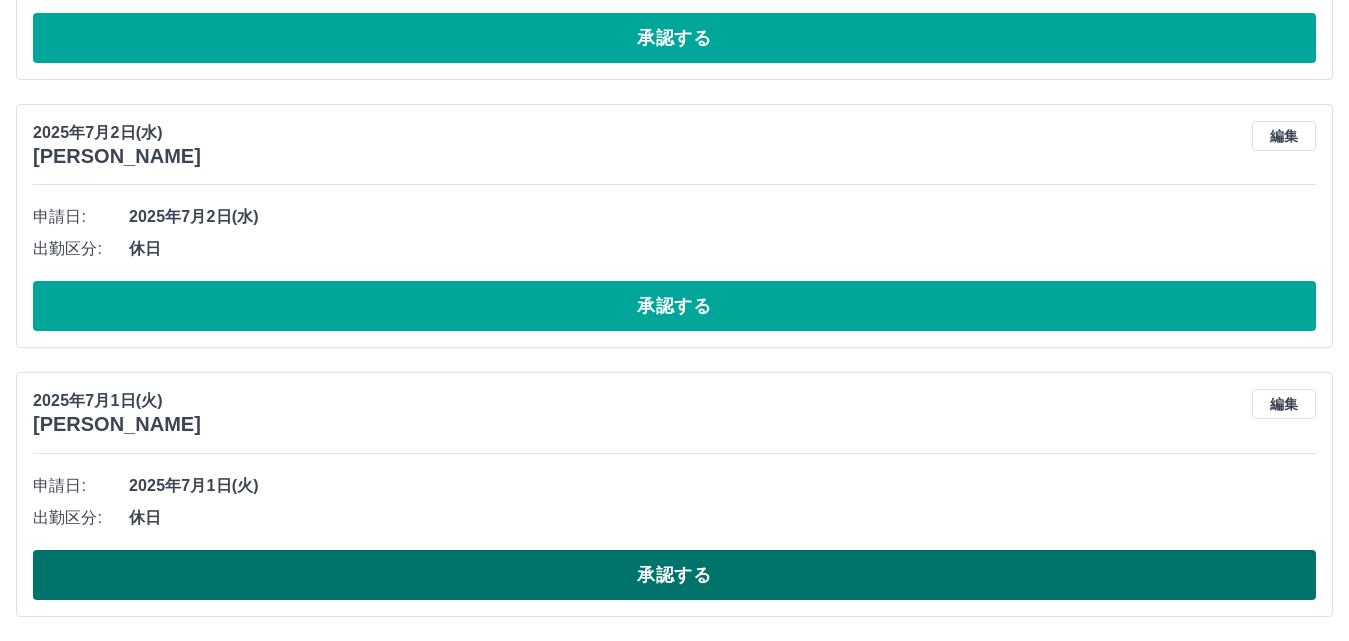 click on "承認する" at bounding box center (674, 575) 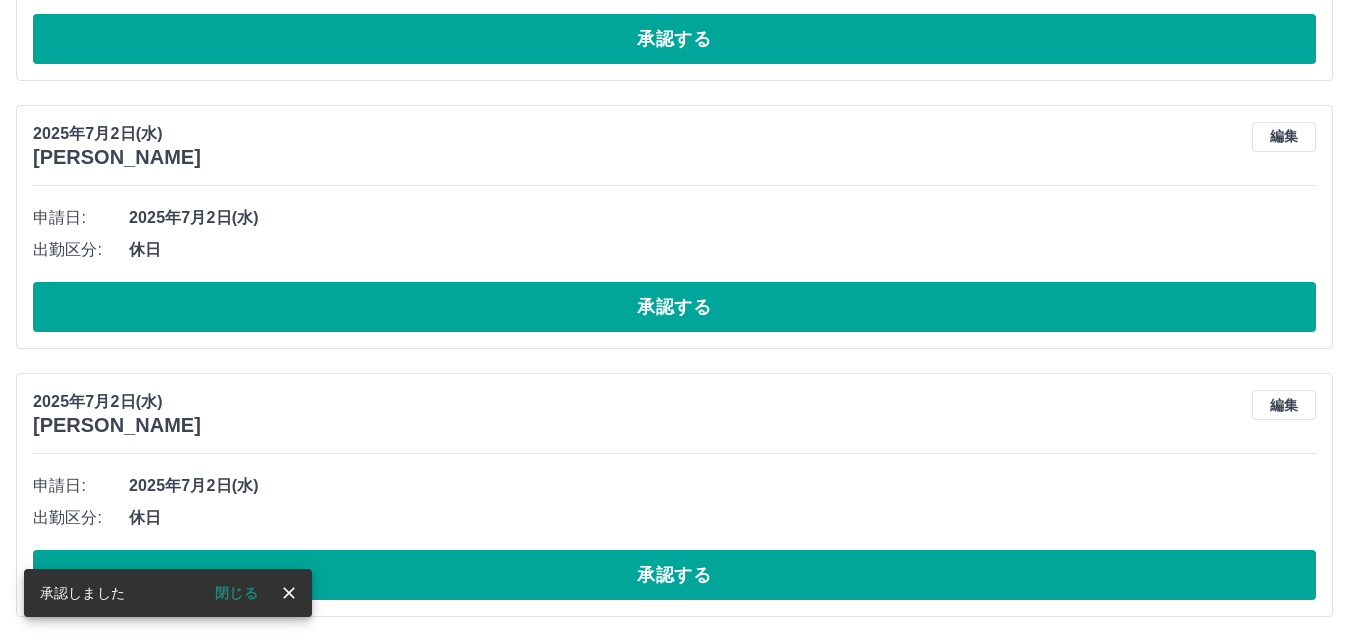 scroll, scrollTop: 3471, scrollLeft: 0, axis: vertical 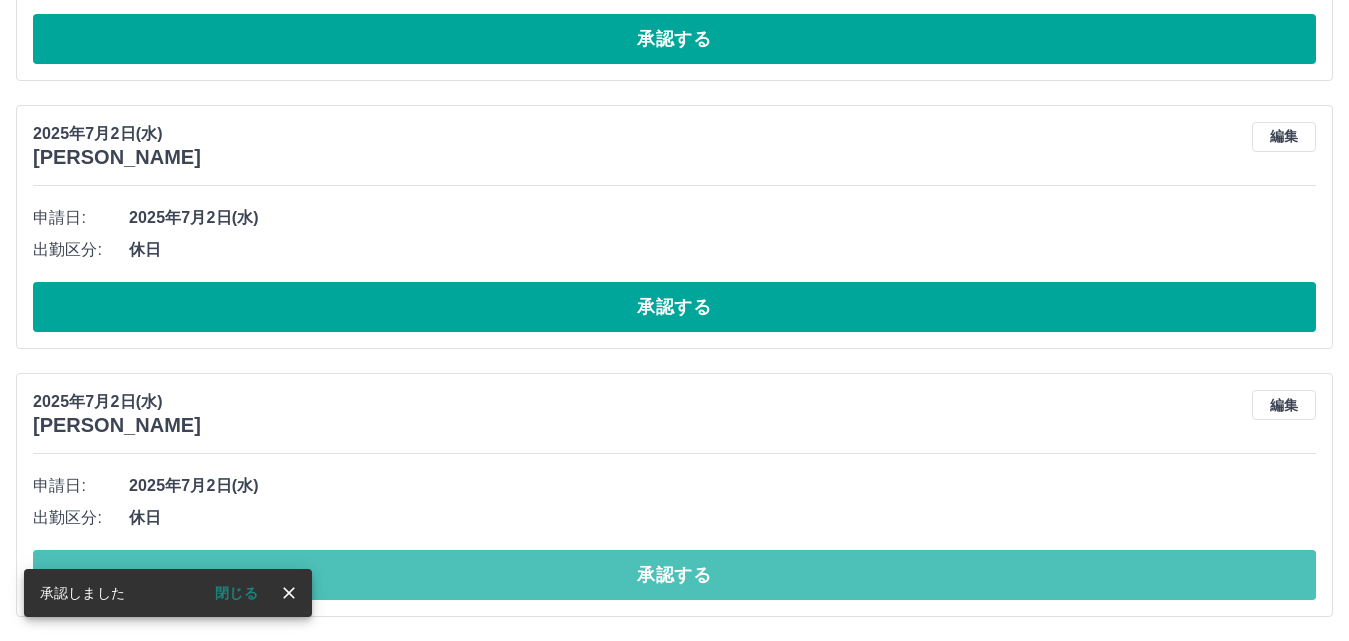 click on "承認する" at bounding box center [674, 575] 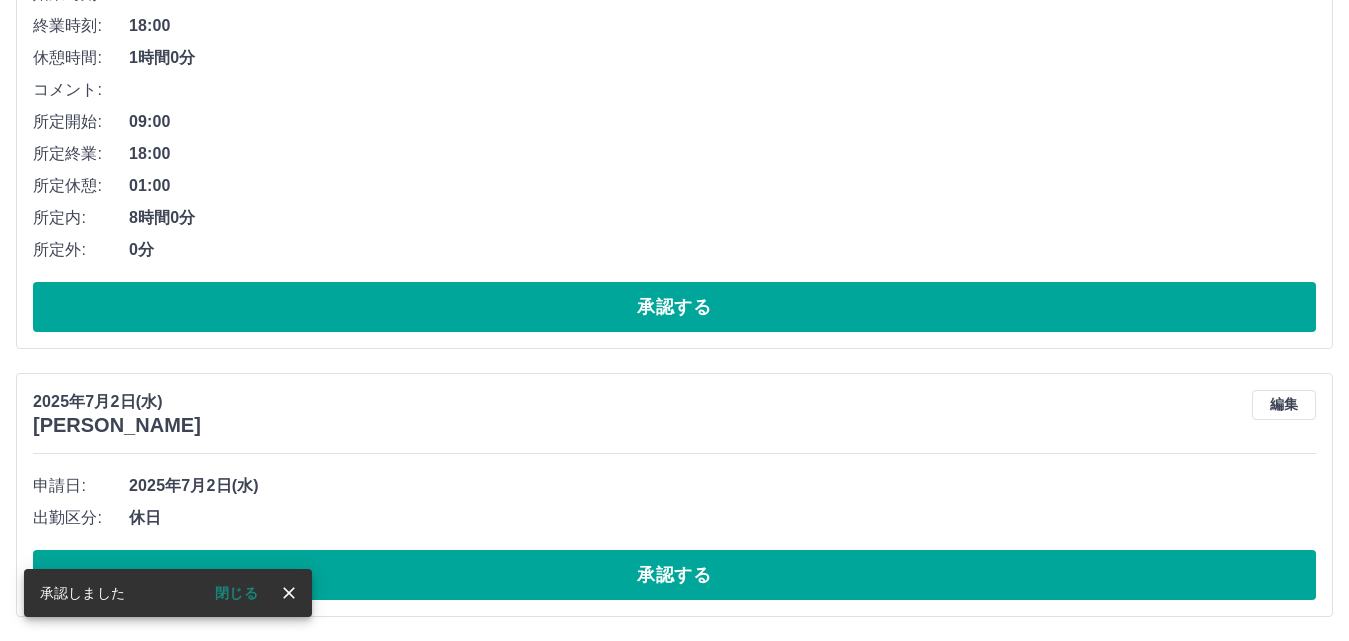 scroll, scrollTop: 3203, scrollLeft: 0, axis: vertical 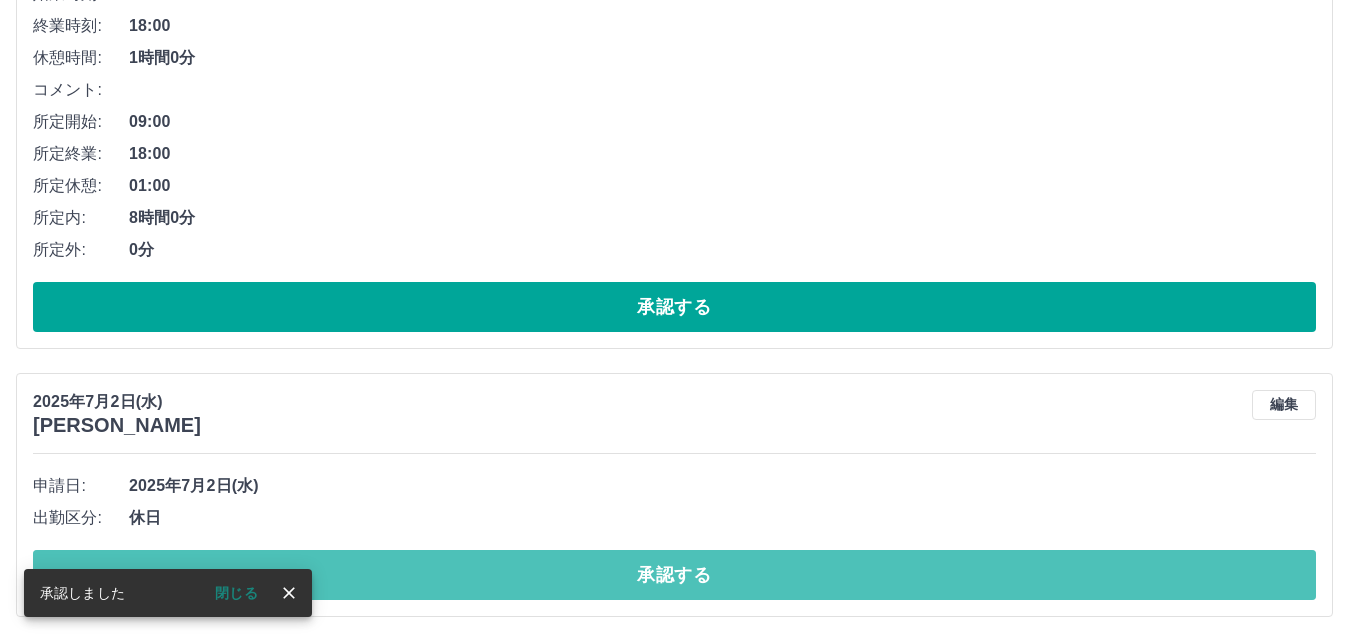 click on "承認する" at bounding box center (674, 575) 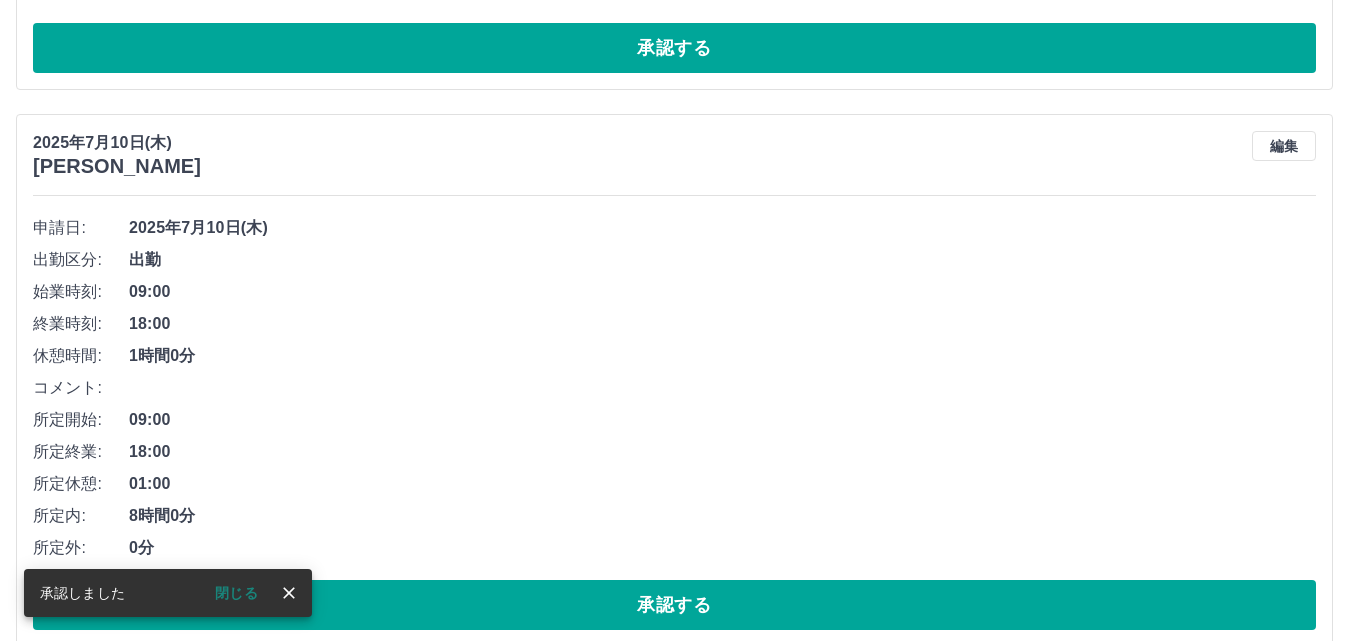 scroll, scrollTop: 2935, scrollLeft: 0, axis: vertical 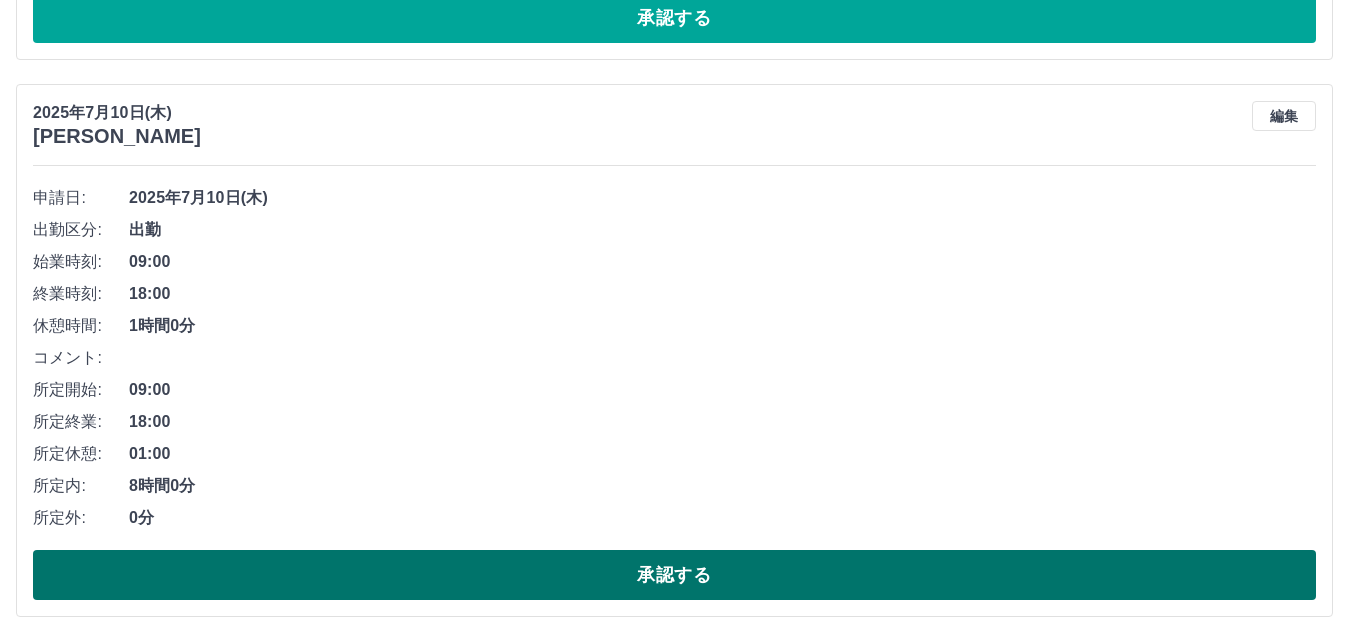 click on "承認する" at bounding box center [674, 575] 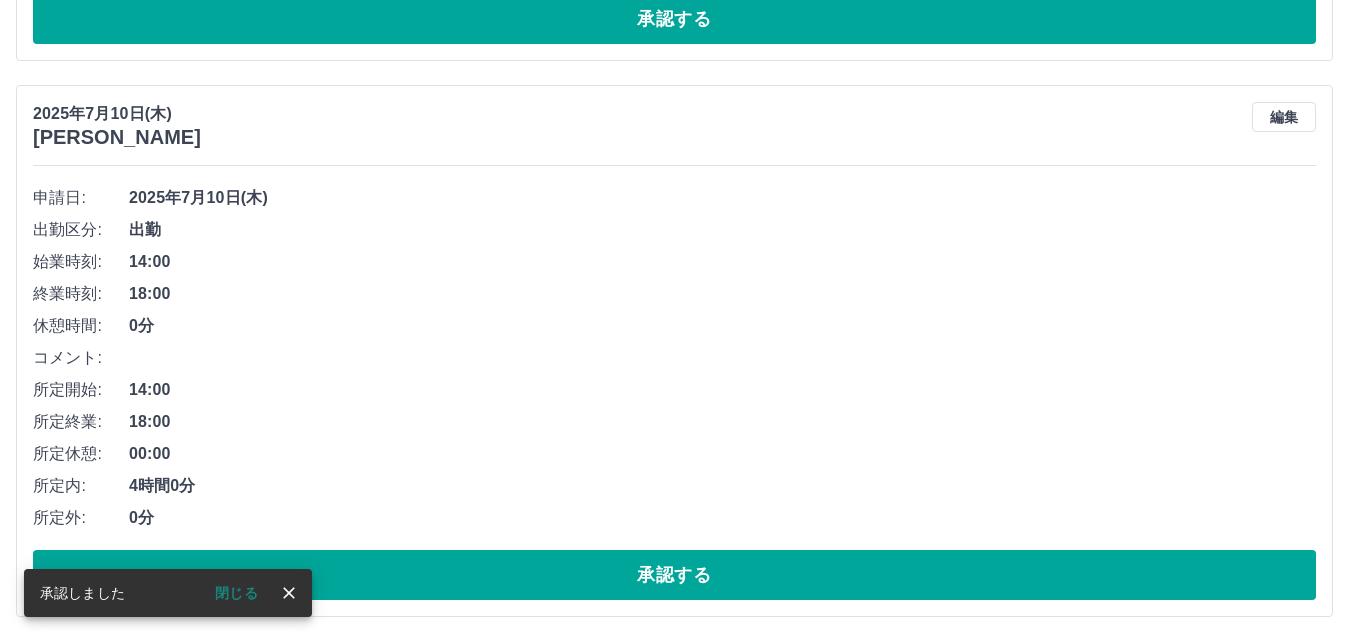 scroll, scrollTop: 2378, scrollLeft: 0, axis: vertical 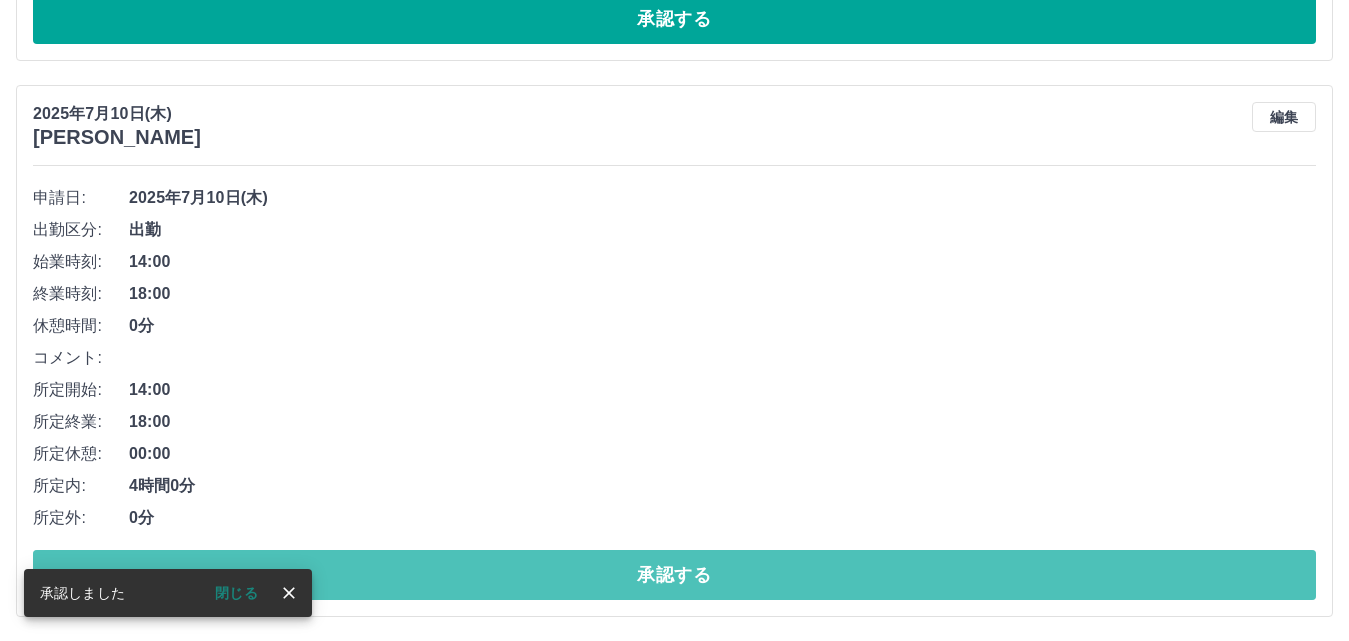 click on "承認する" at bounding box center (674, 575) 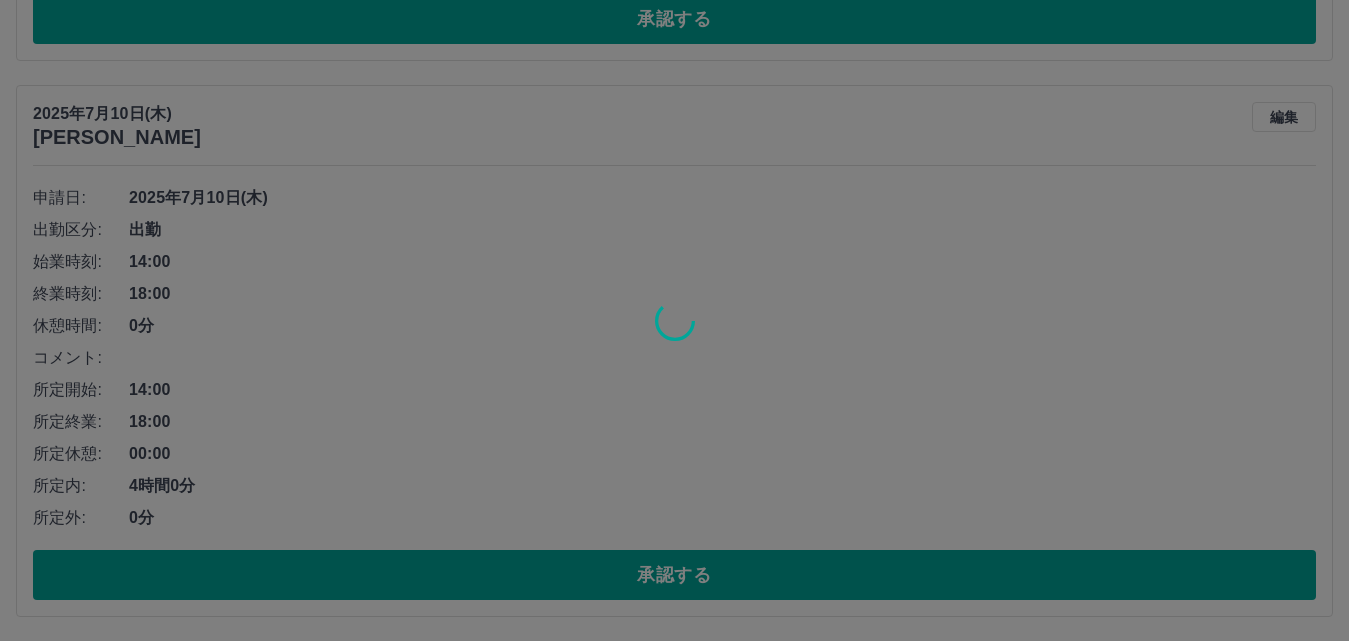 scroll, scrollTop: 1822, scrollLeft: 0, axis: vertical 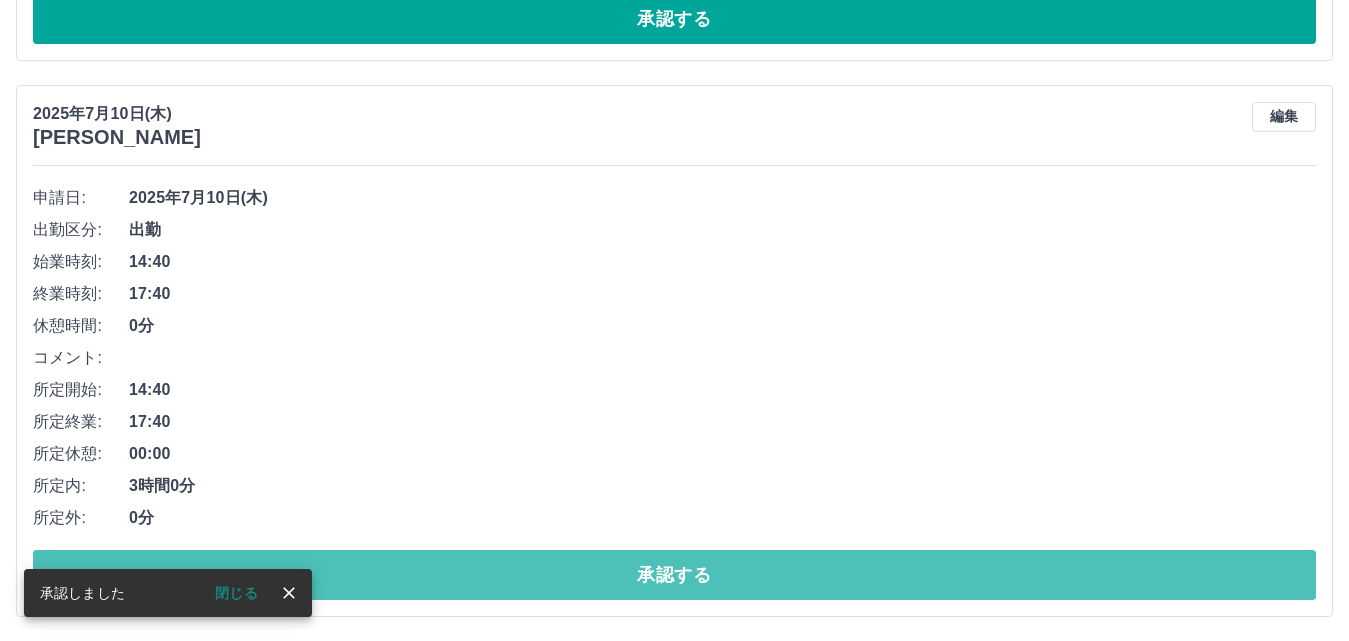 click on "承認する" at bounding box center [674, 575] 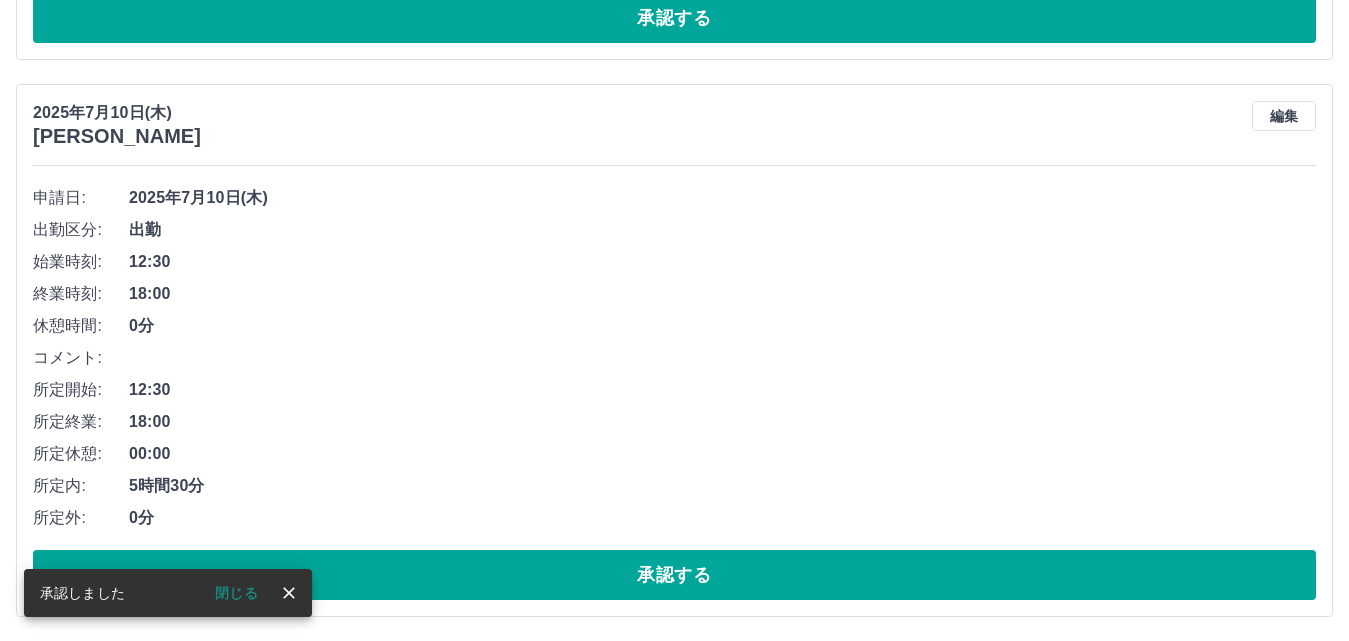scroll, scrollTop: 1266, scrollLeft: 0, axis: vertical 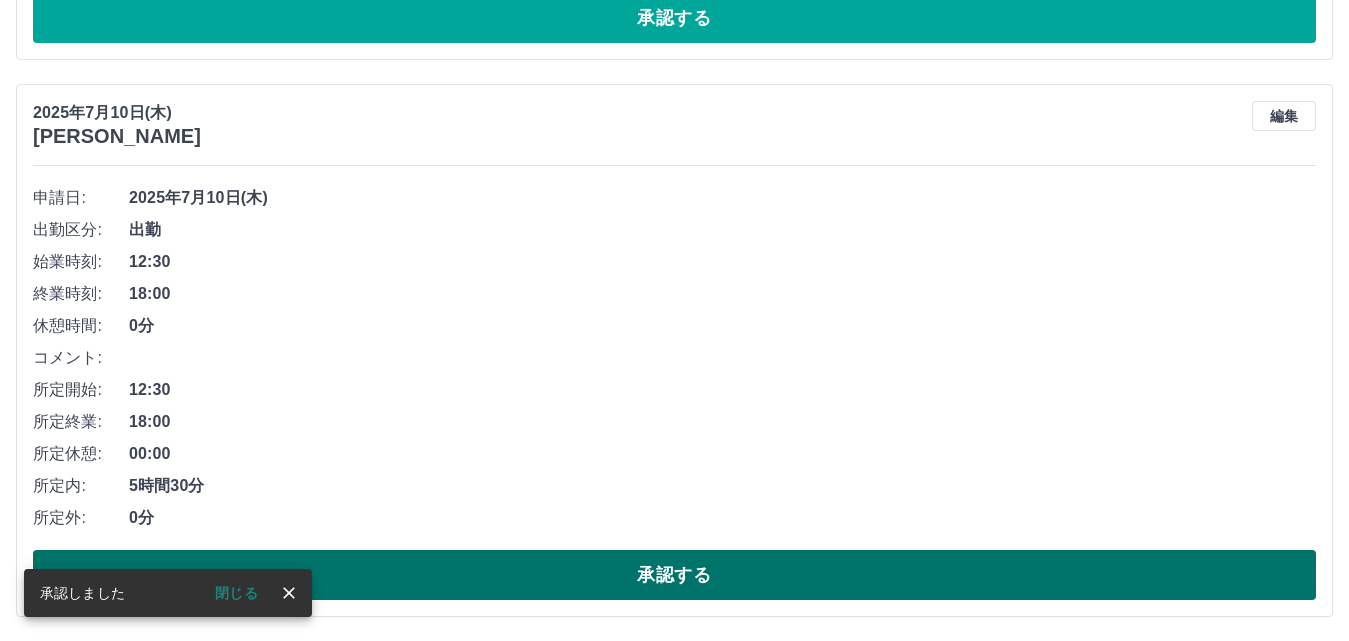 click on "承認する" at bounding box center (674, 575) 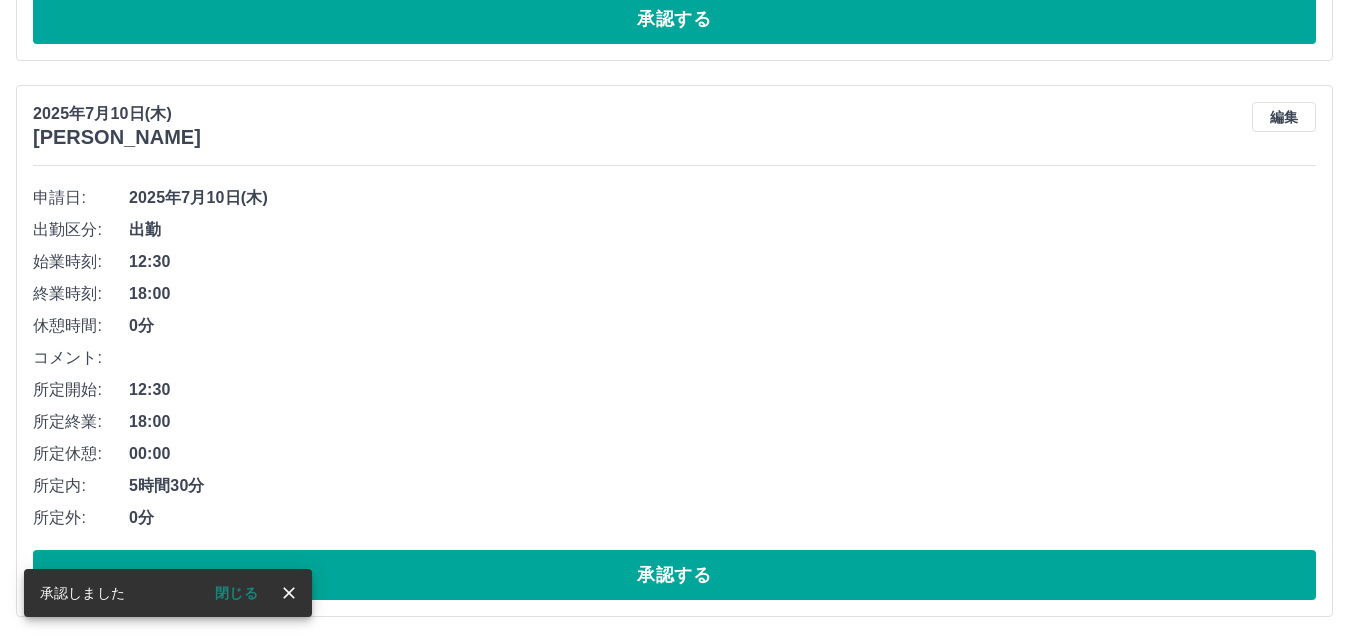 scroll, scrollTop: 709, scrollLeft: 0, axis: vertical 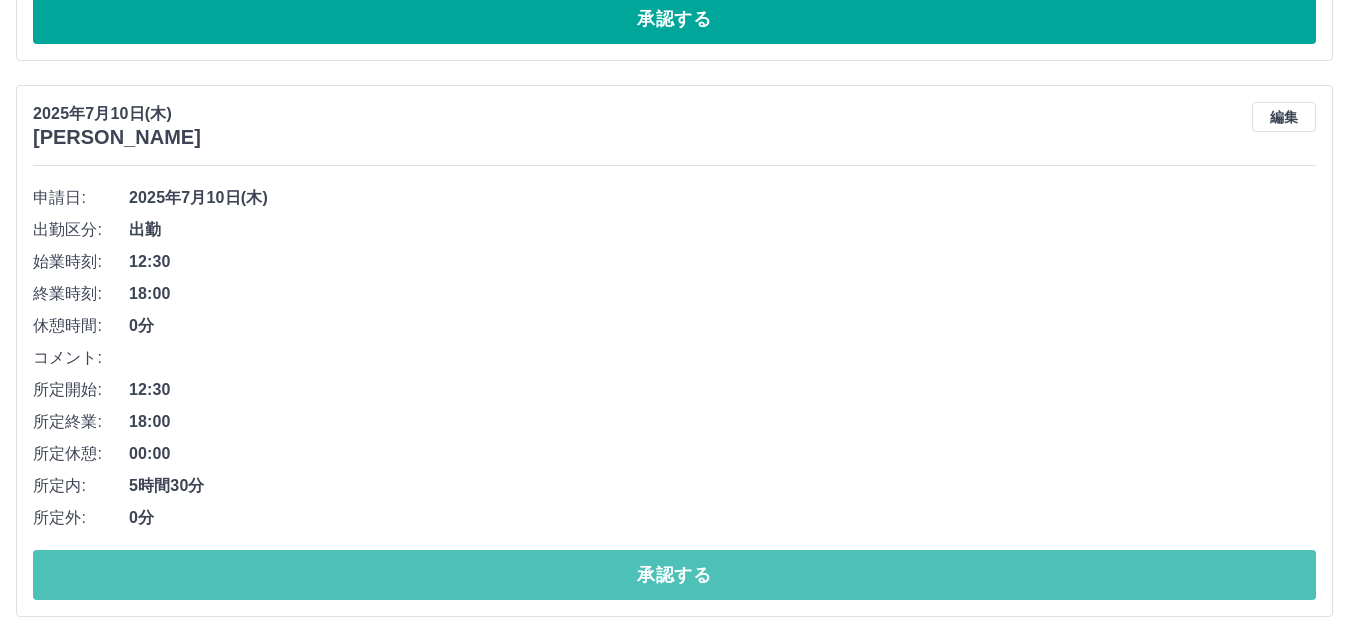 click on "承認する" at bounding box center [674, 575] 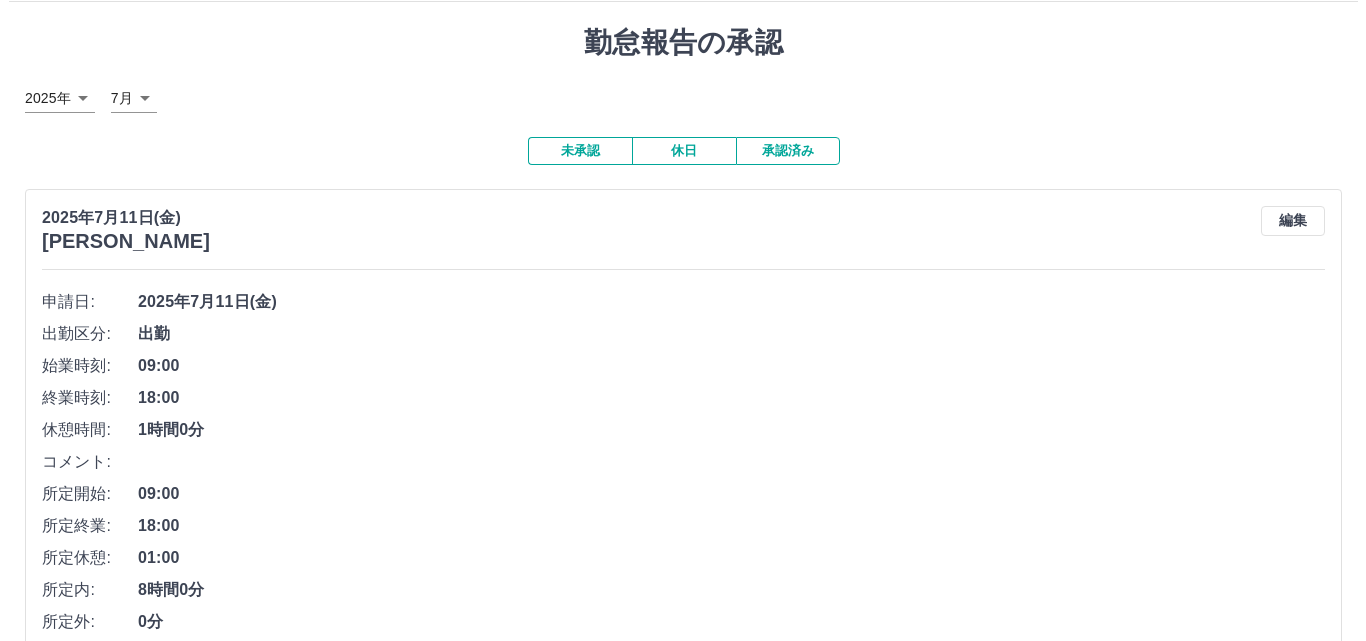 scroll, scrollTop: 0, scrollLeft: 0, axis: both 